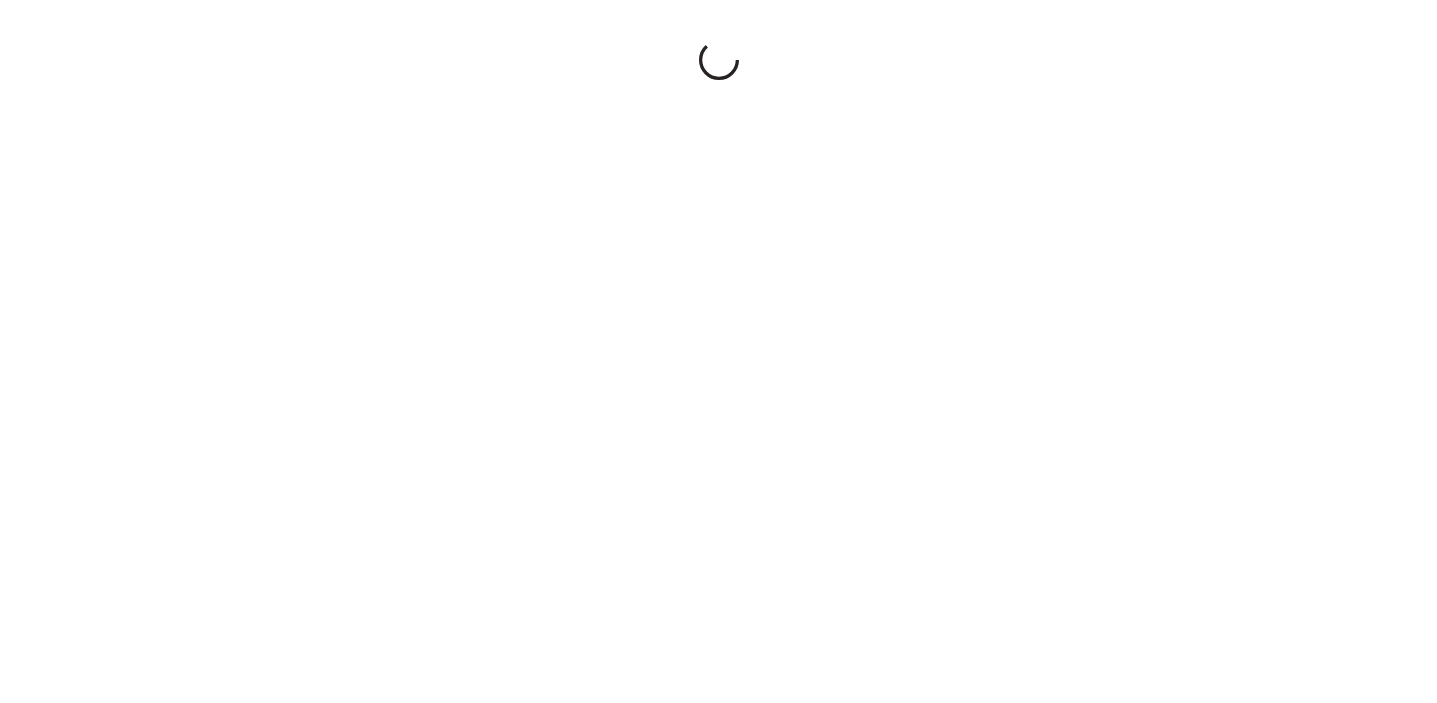 scroll, scrollTop: 0, scrollLeft: 0, axis: both 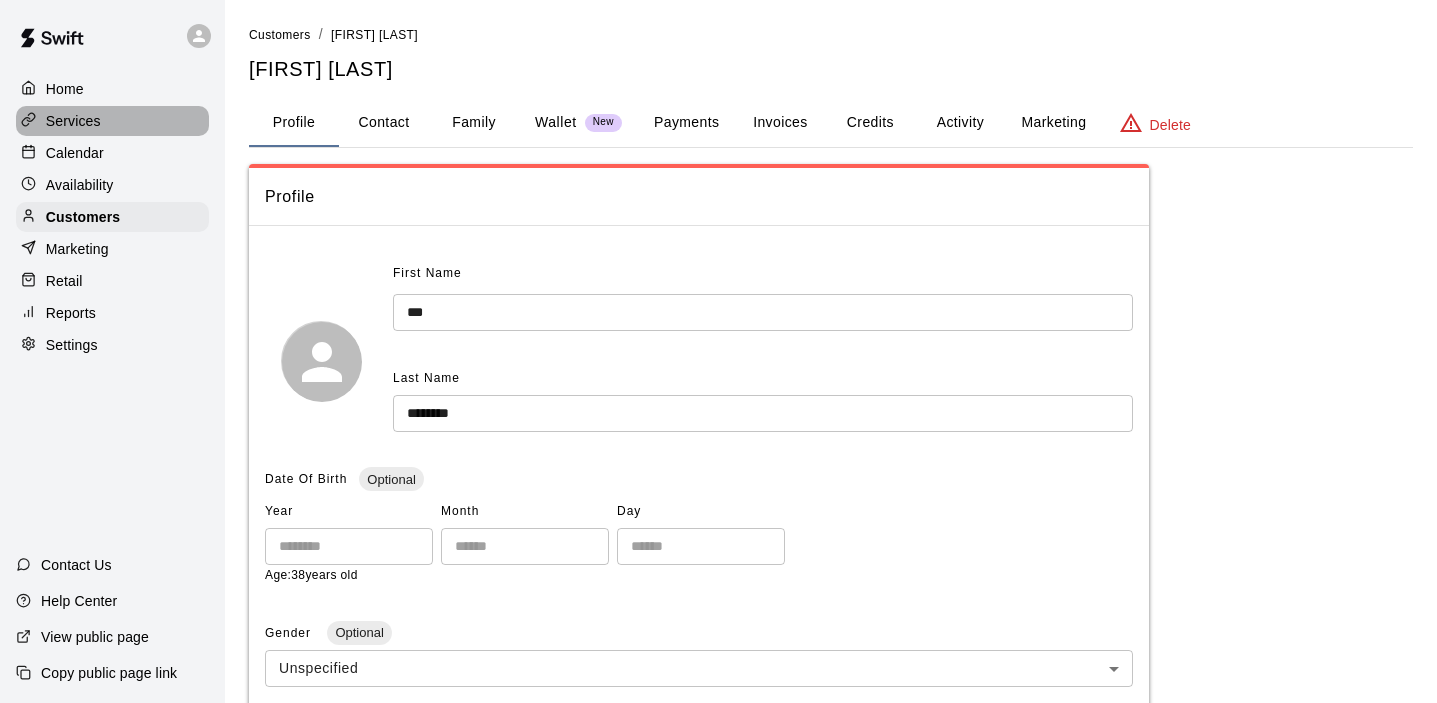 click on "Services" at bounding box center [73, 121] 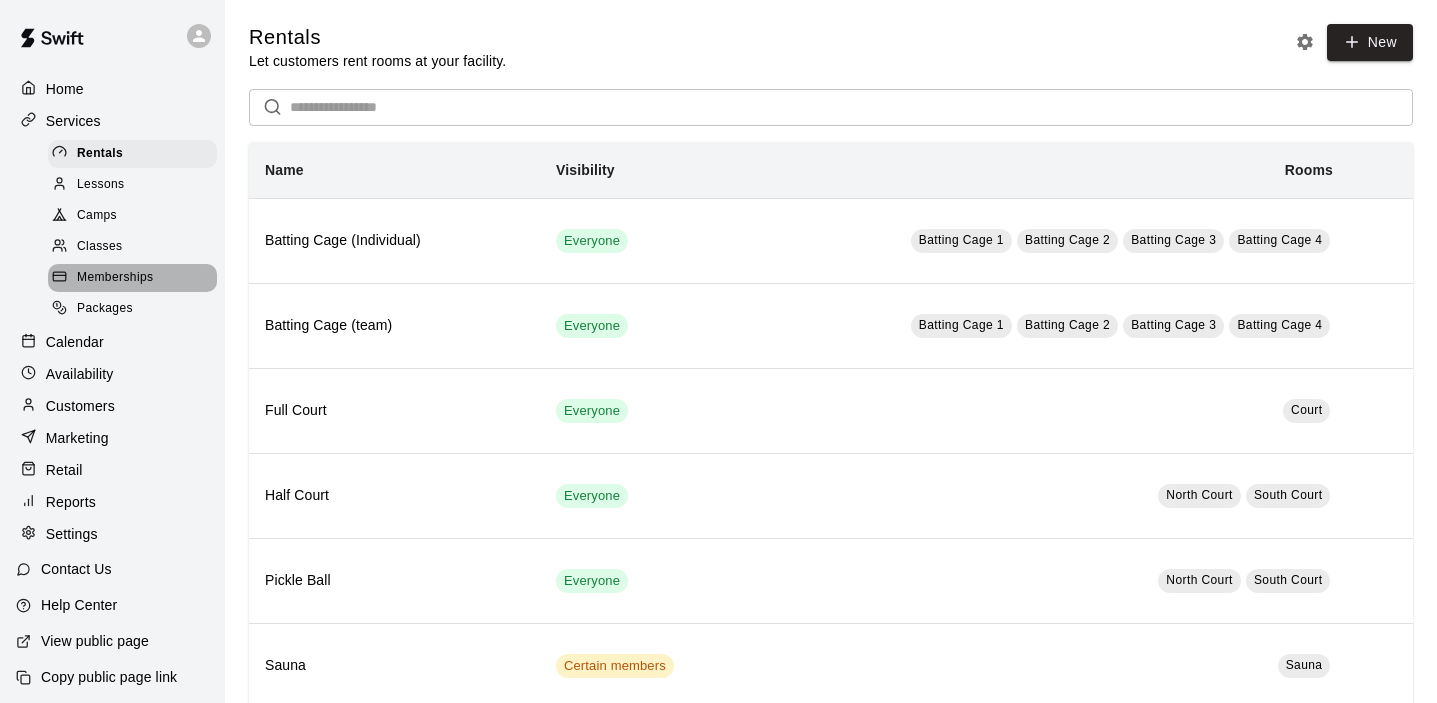click on "Memberships" at bounding box center (115, 278) 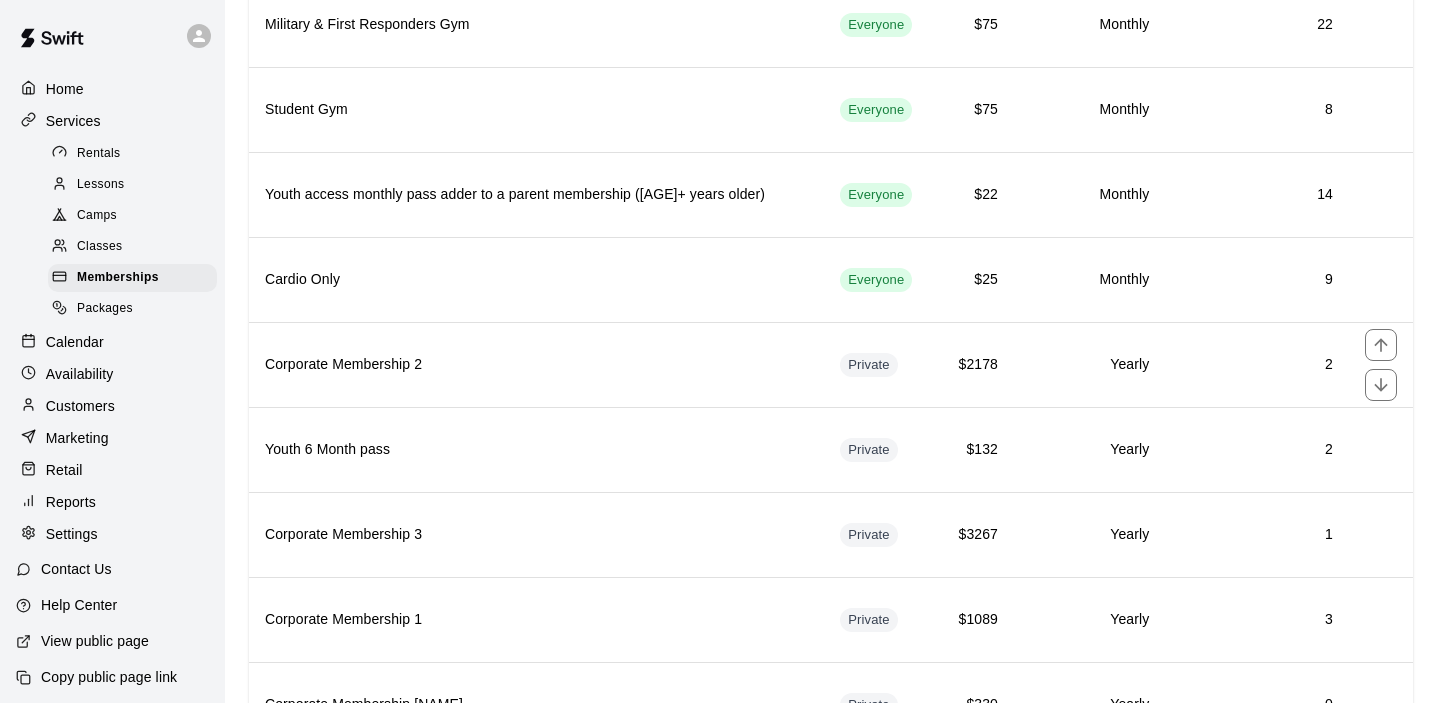 scroll, scrollTop: 563, scrollLeft: 0, axis: vertical 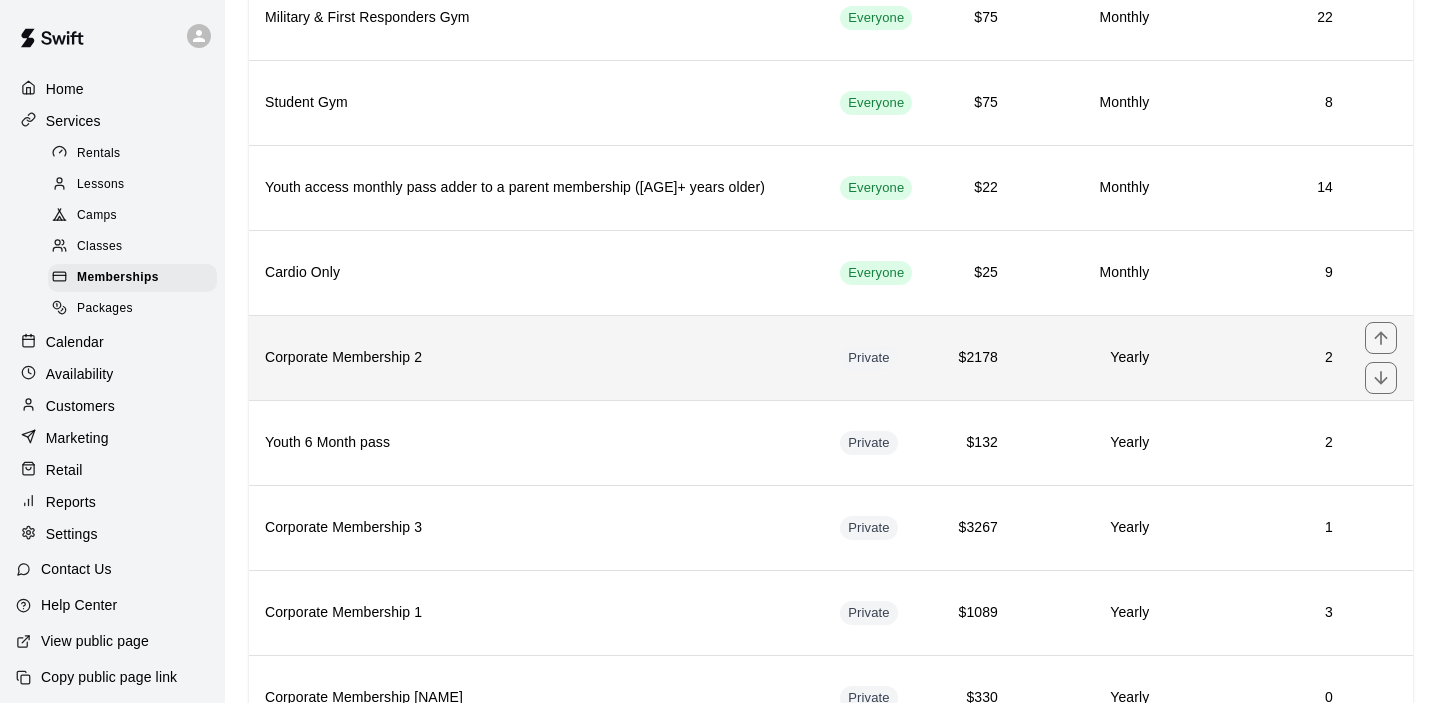 click on "Corporate Membership 2" at bounding box center [536, 358] 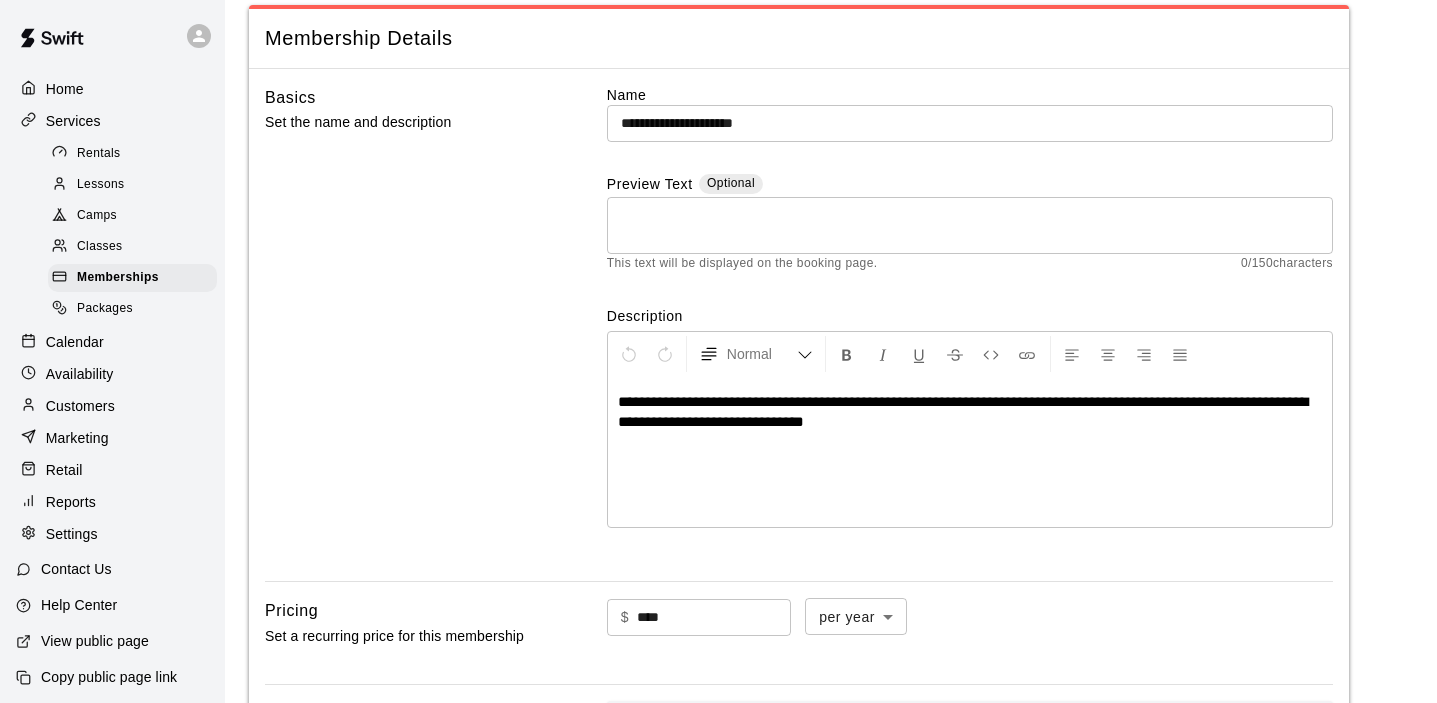 scroll, scrollTop: 93, scrollLeft: 0, axis: vertical 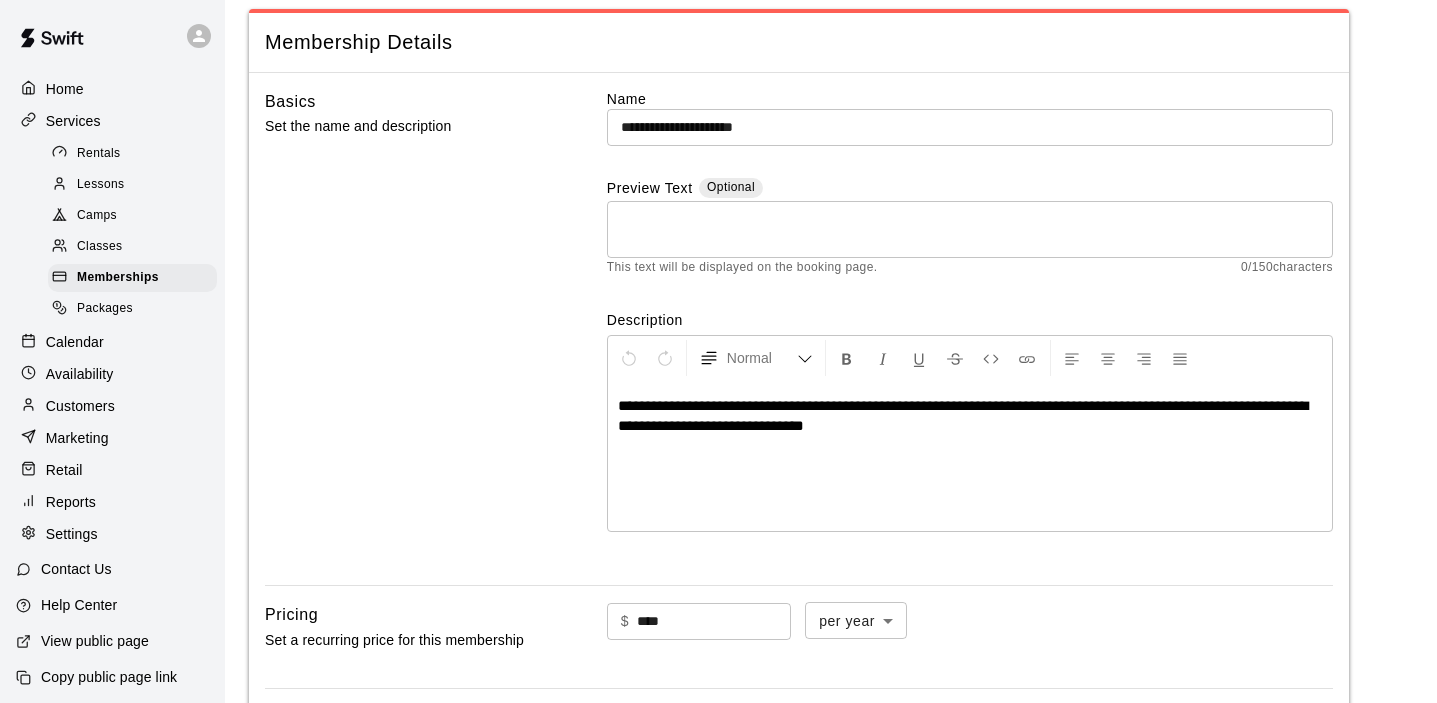 click on "Customers" at bounding box center (112, 406) 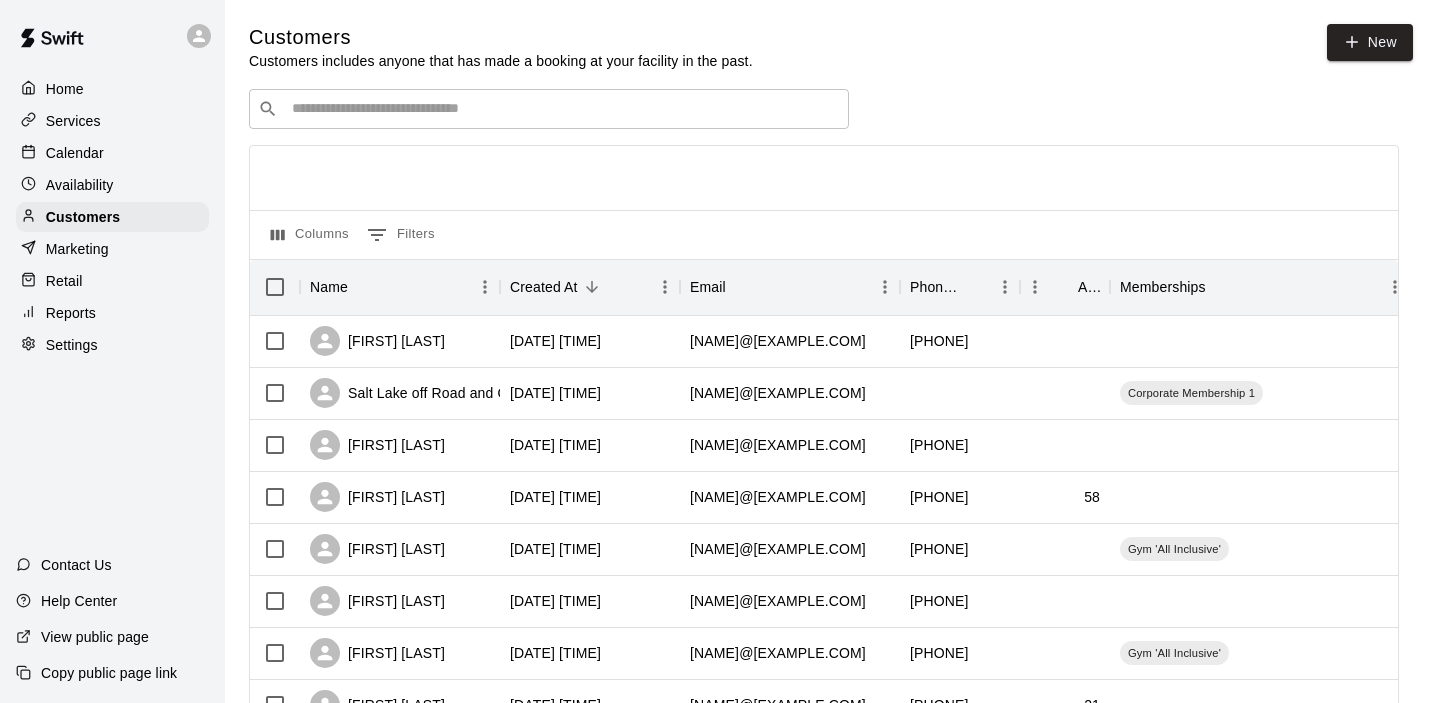 click on "​ ​" at bounding box center (549, 109) 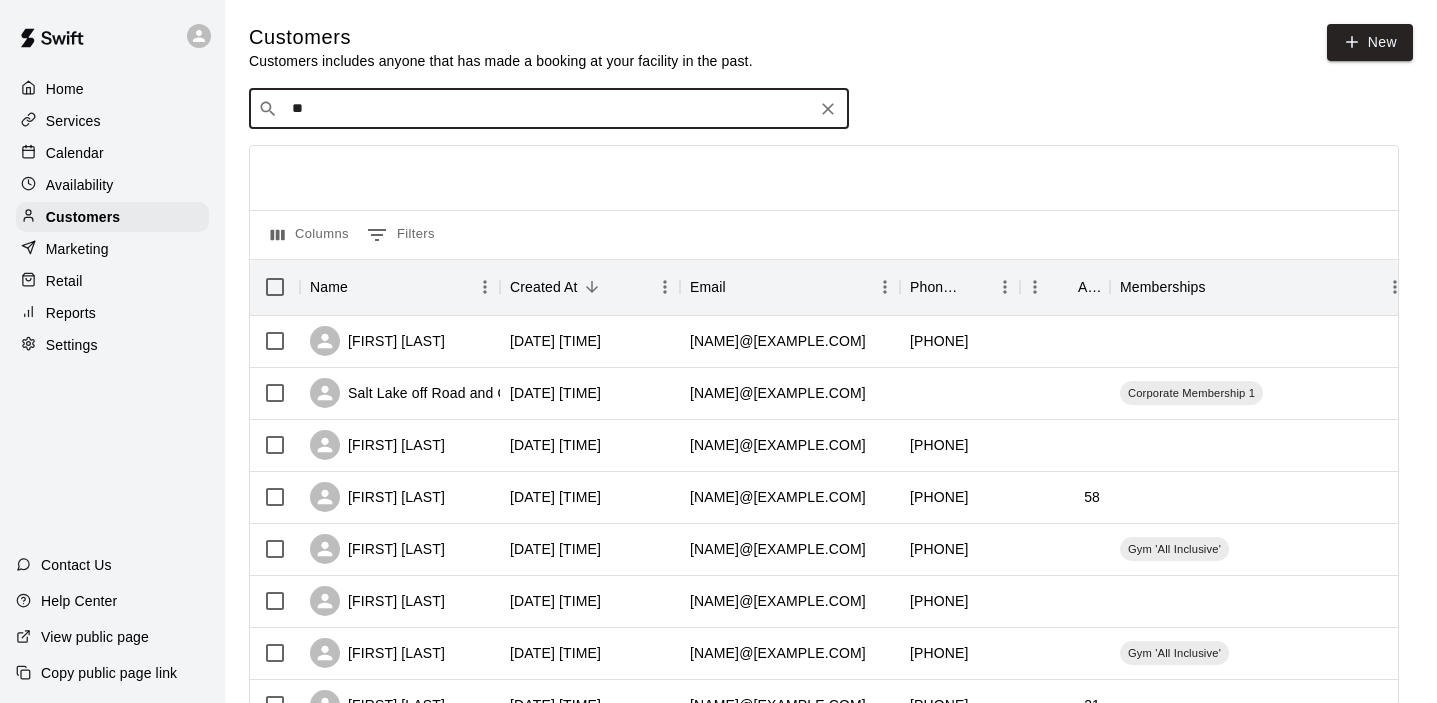 type on "***" 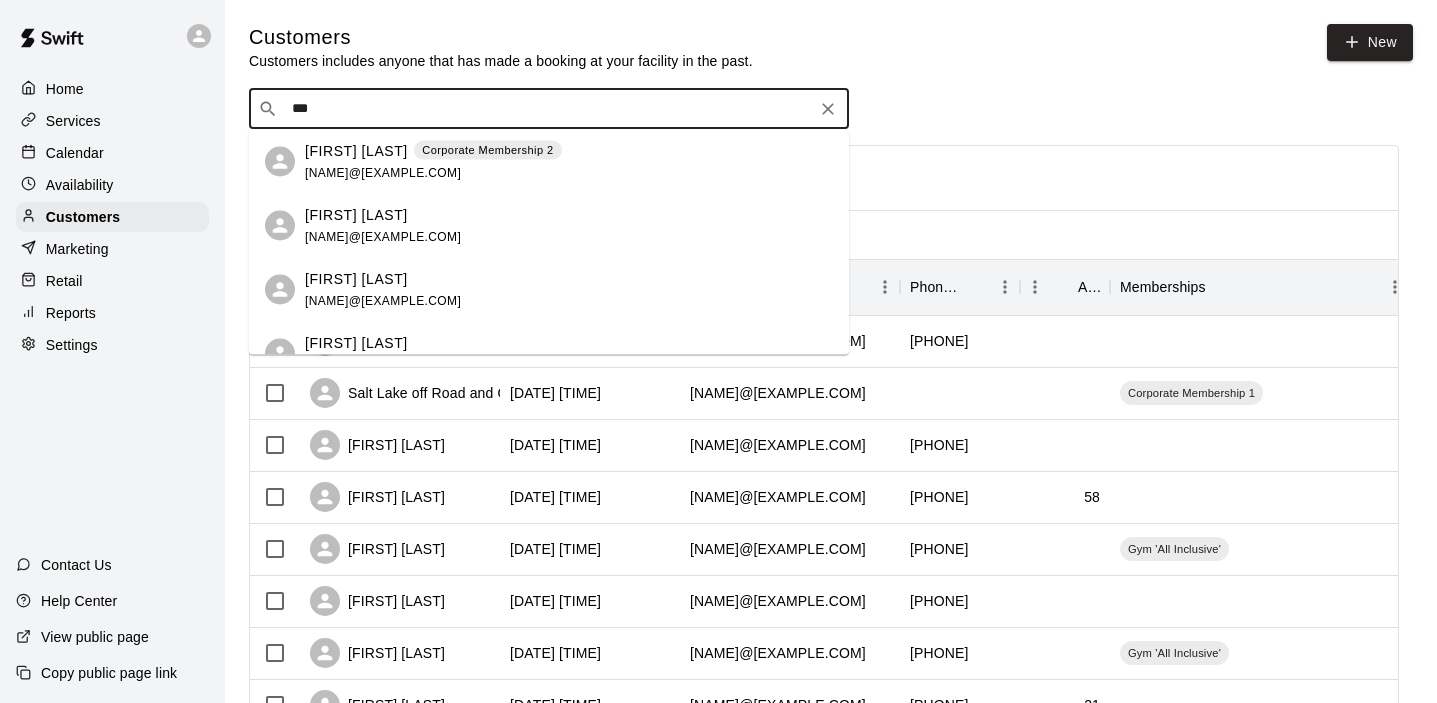 click on "Corporate Membership 2" at bounding box center [487, 150] 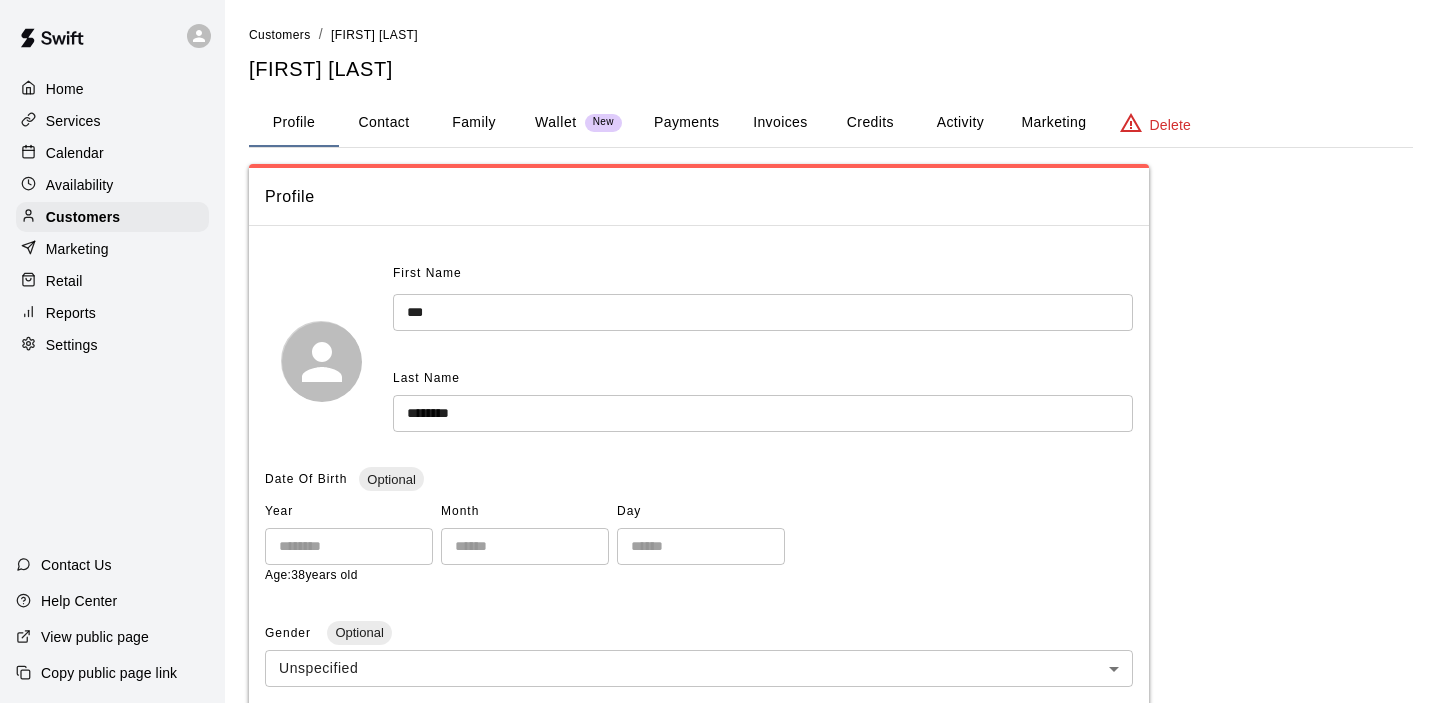 click on "Activity" at bounding box center [960, 123] 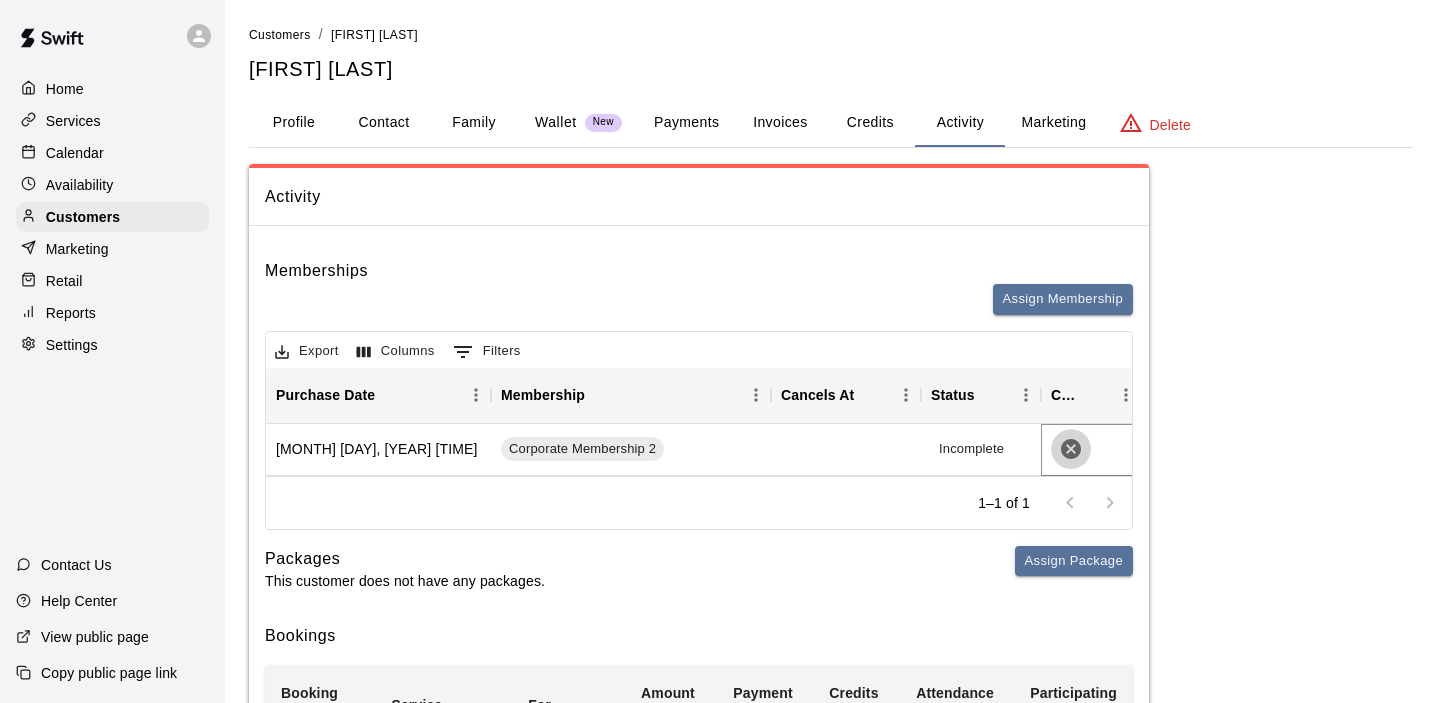 click 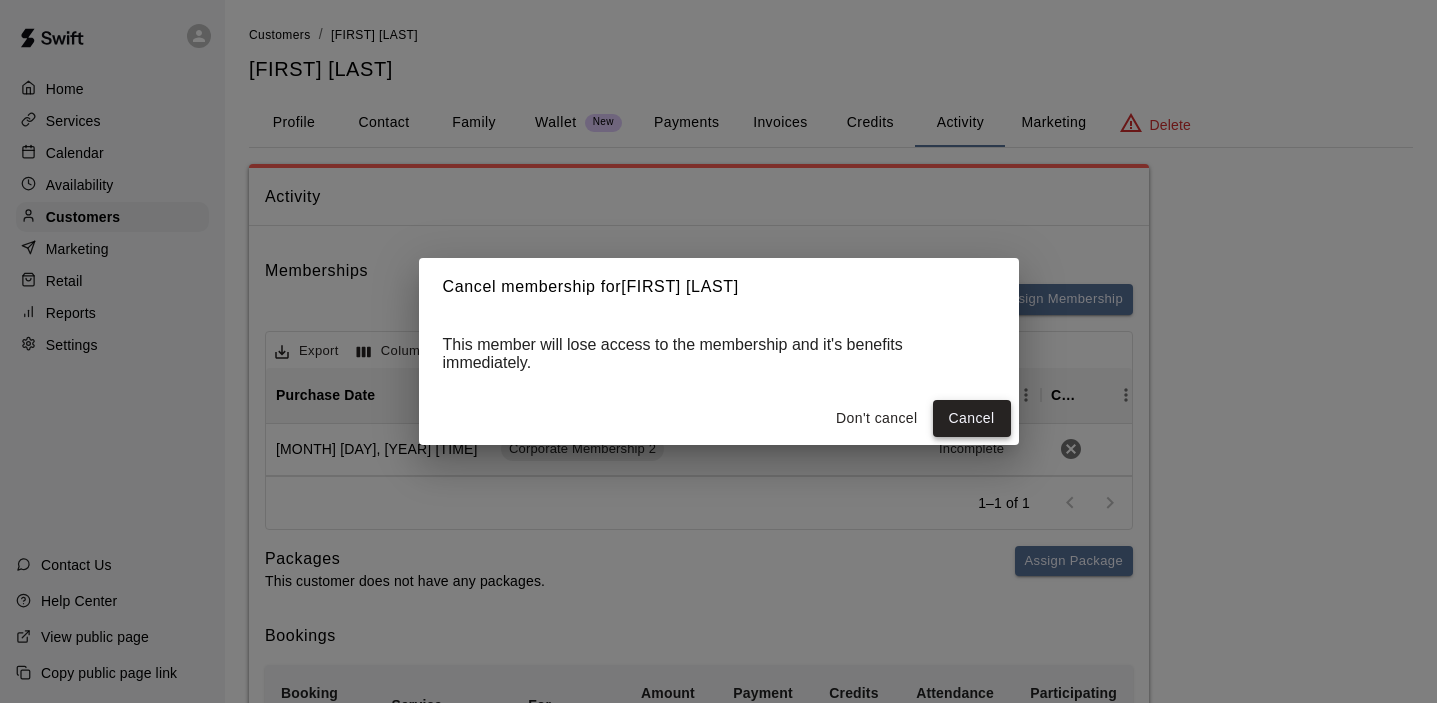 click on "Cancel" at bounding box center (972, 418) 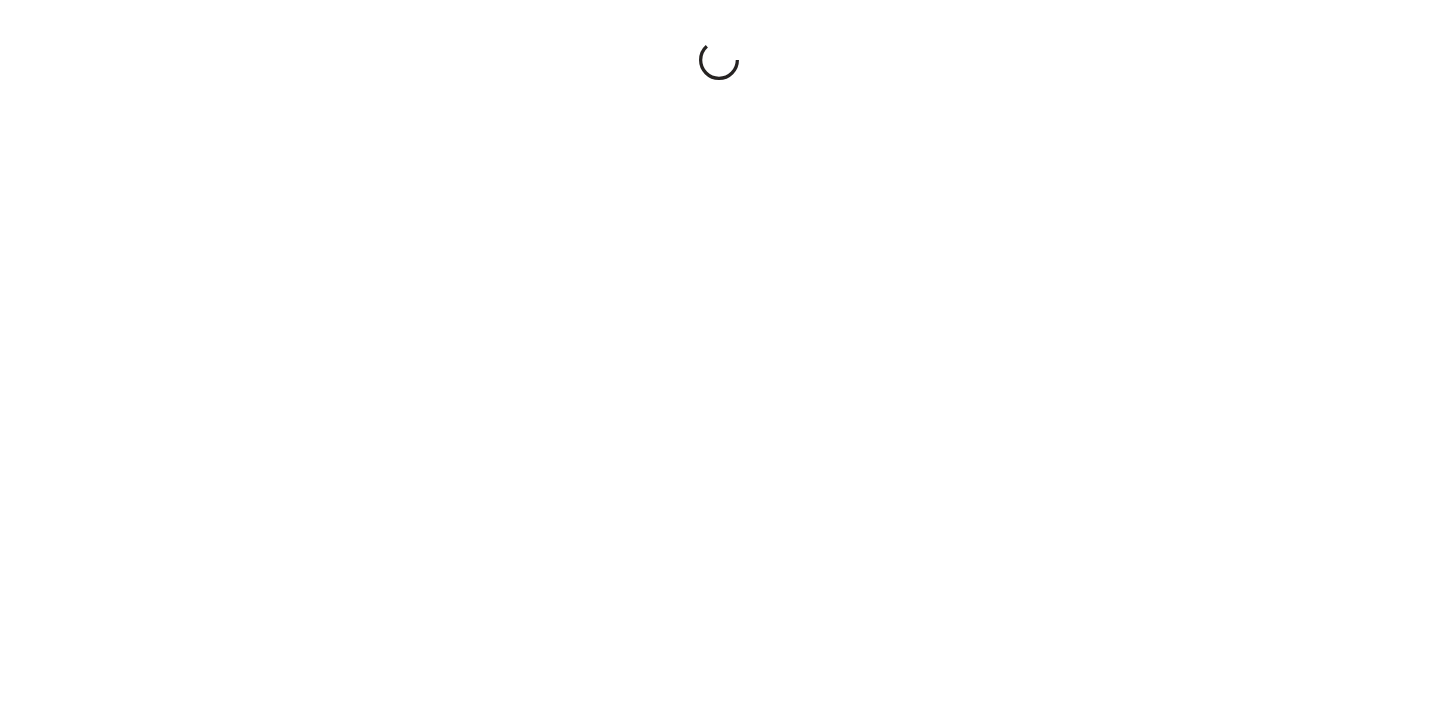 scroll, scrollTop: 0, scrollLeft: 0, axis: both 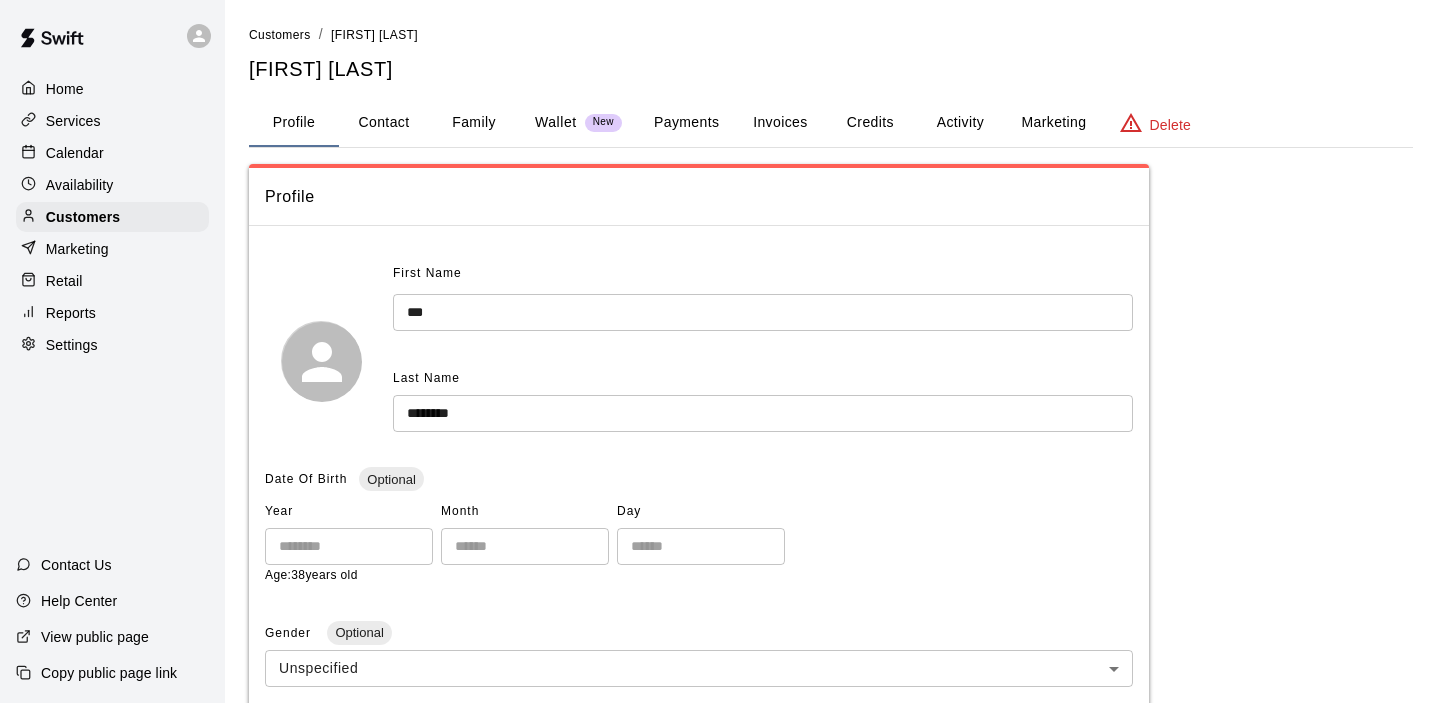 click on "Activity" at bounding box center [960, 123] 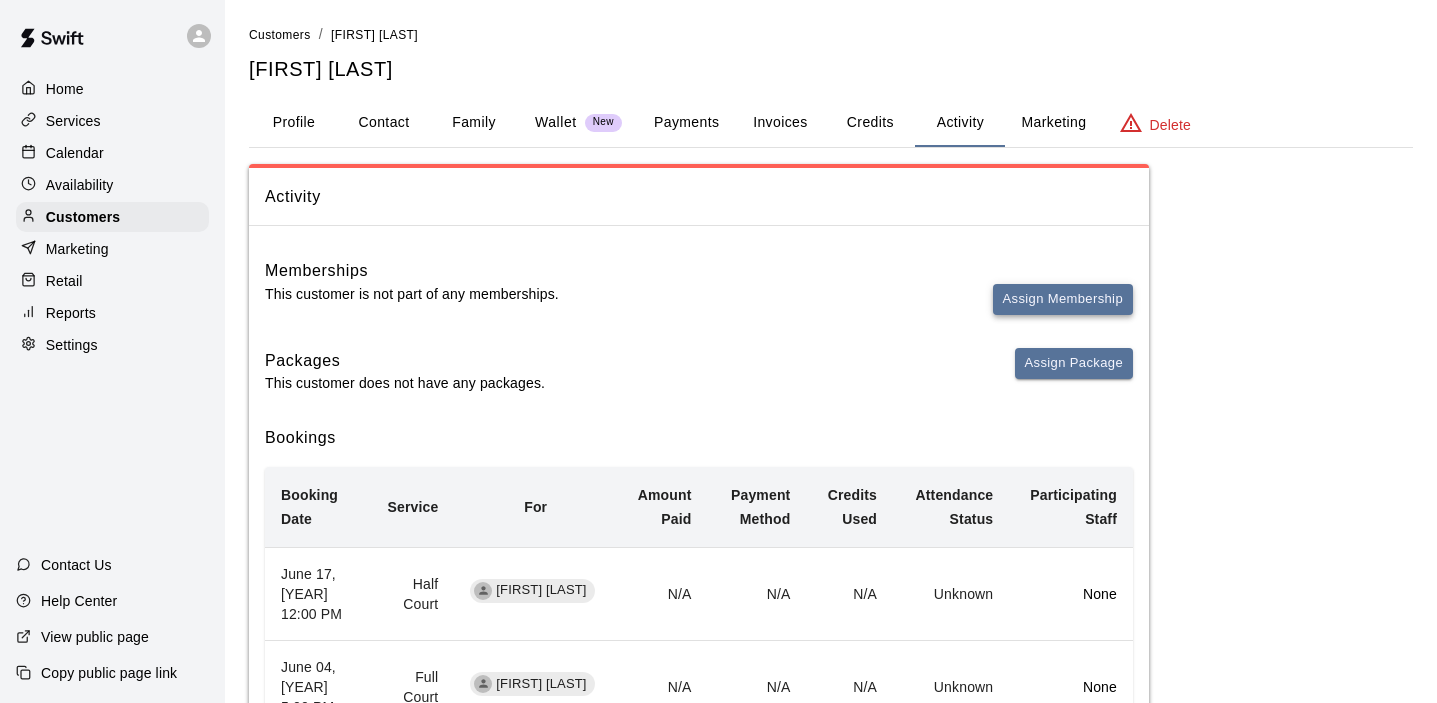 click on "Assign Membership" at bounding box center [1063, 299] 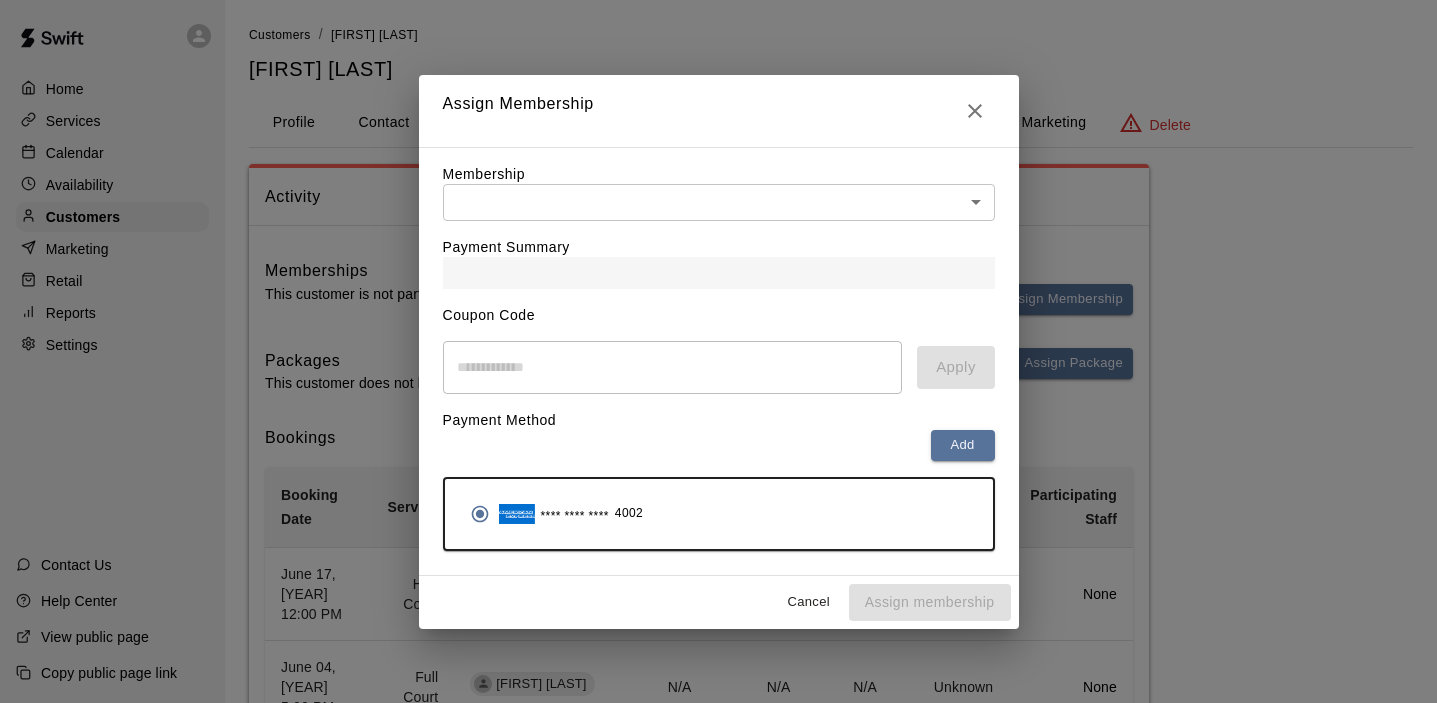 click on "Home Services Calendar Availability Customers Marketing Retail Reports Settings Contact Us Help Center View public page Copy public page link Customers / [FIRST] [LAST]  [FIRST] [LAST]  Profile Contact Family Wallet New Payments Invoices Credits Activity Marketing Delete Activity Memberships This customer is not part of any memberships. Assign Membership Packages This customer does not have any packages. Assign Package Bookings Booking Date   Service For Amount Paid Payment Method Credits Used Attendance Status Participating Staff June 17, [YEAR] 12:00 PM Half Court [FIRST] [LAST]  N/A N/A N/A Unknown None June 04, [YEAR] 5:00 PM Full Court [FIRST] [LAST]  N/A N/A N/A Unknown None Rows per page: 10 ** 1–2 of 2 /customers/103688 Close cross-small Assign Membership Membership ​ ​ Payment Summary Coupon Code ​ Apply Payment Method   Add **** **** **** [CARD] Cancel Assign membership" at bounding box center (718, 424) 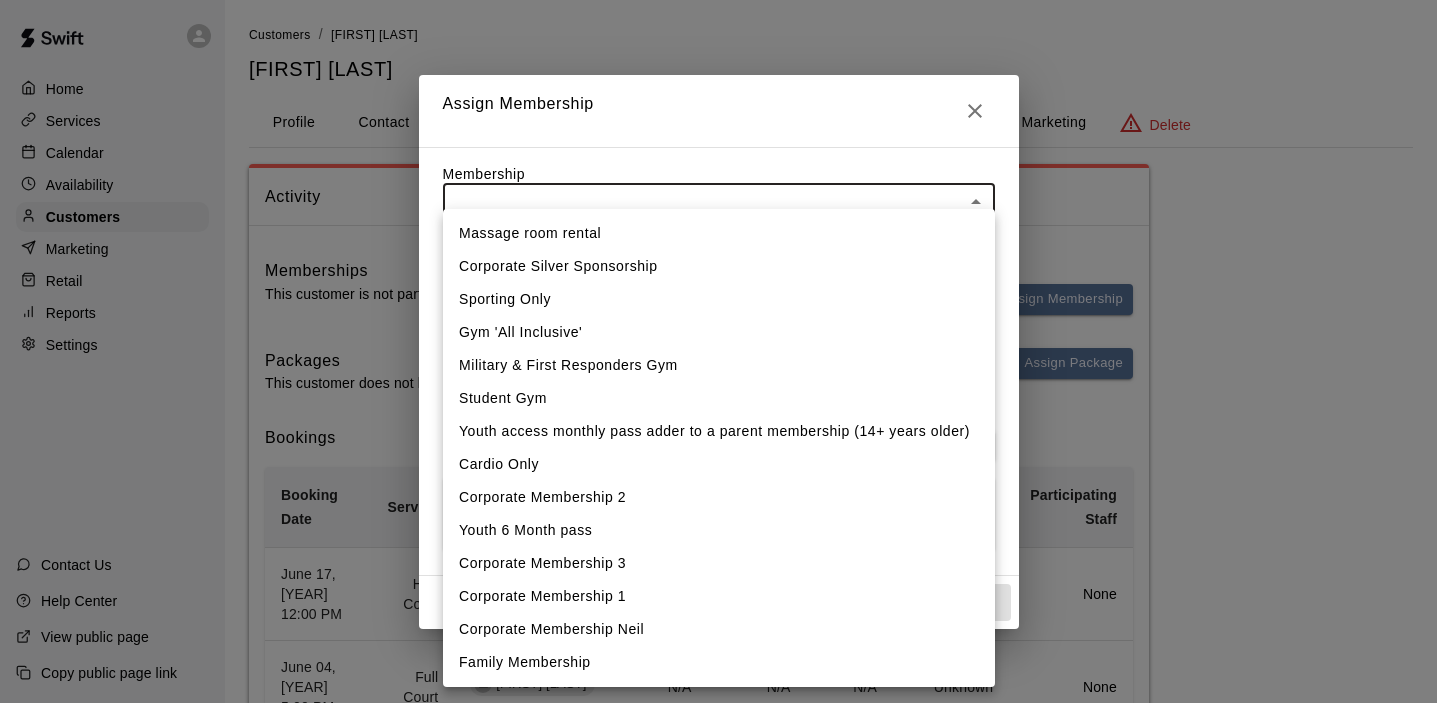 click on "Corporate Membership 2" at bounding box center [719, 497] 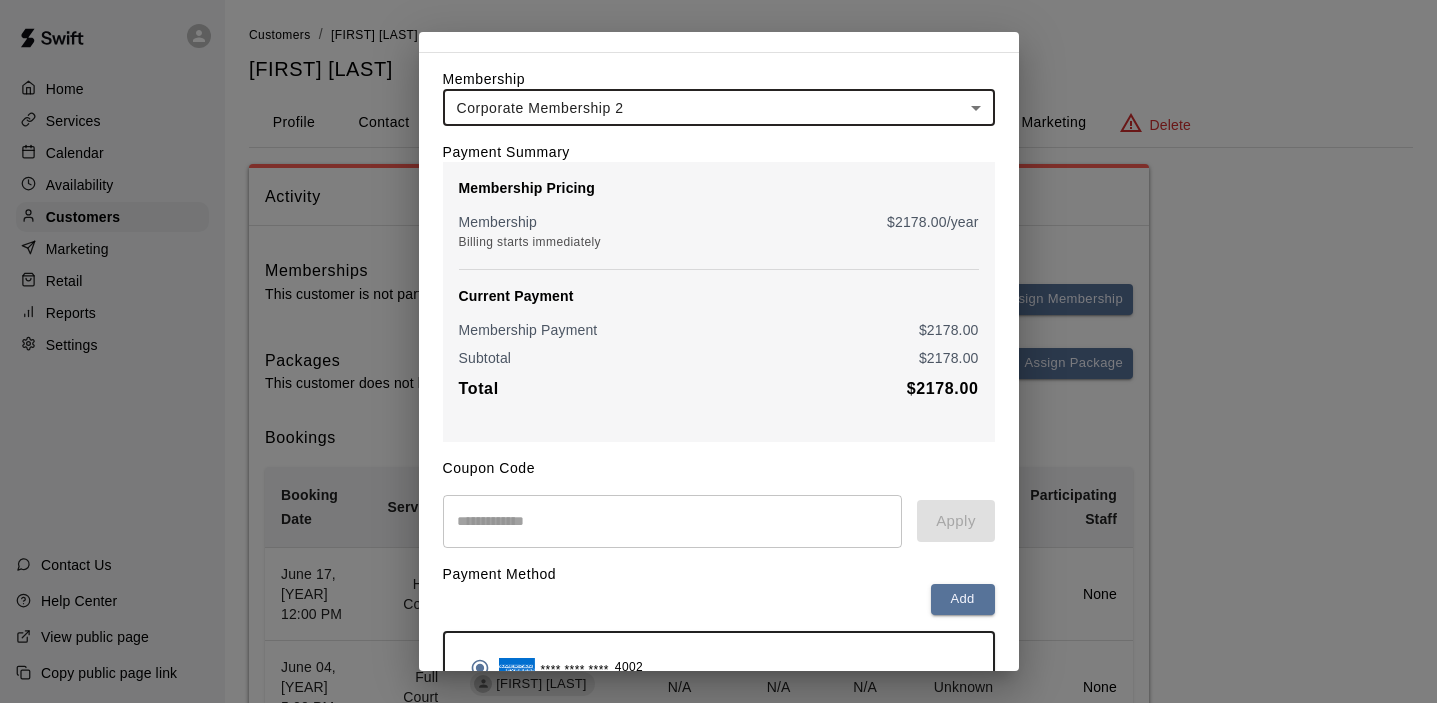 scroll, scrollTop: 165, scrollLeft: 0, axis: vertical 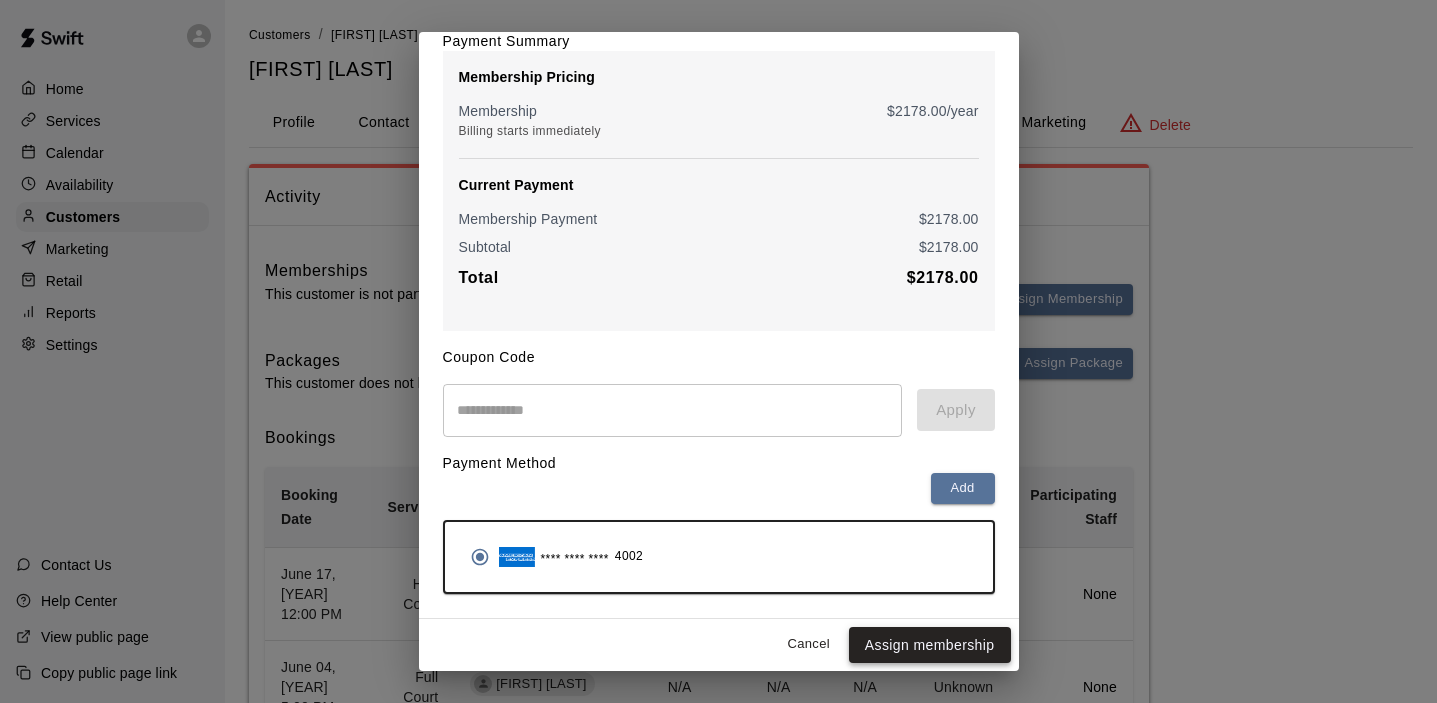 click on "Assign membership" at bounding box center (930, 645) 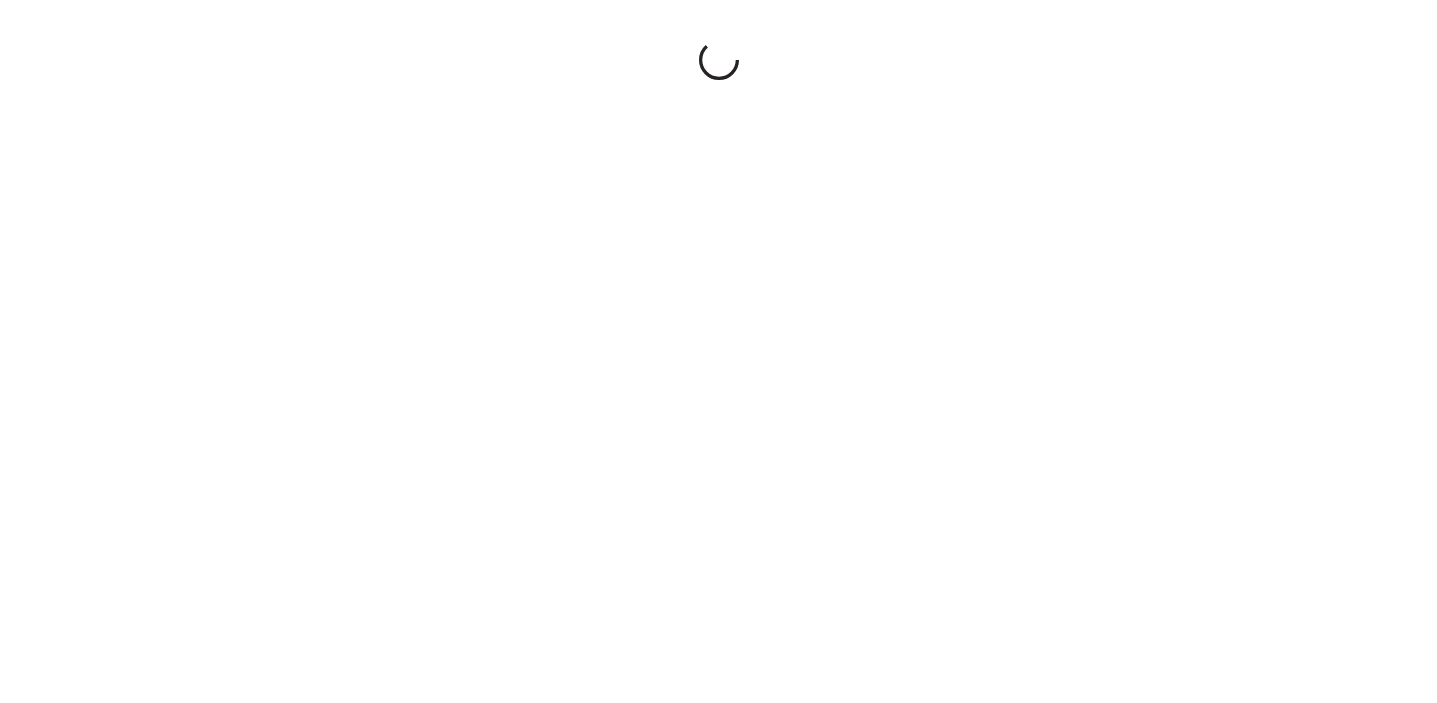 scroll, scrollTop: 0, scrollLeft: 0, axis: both 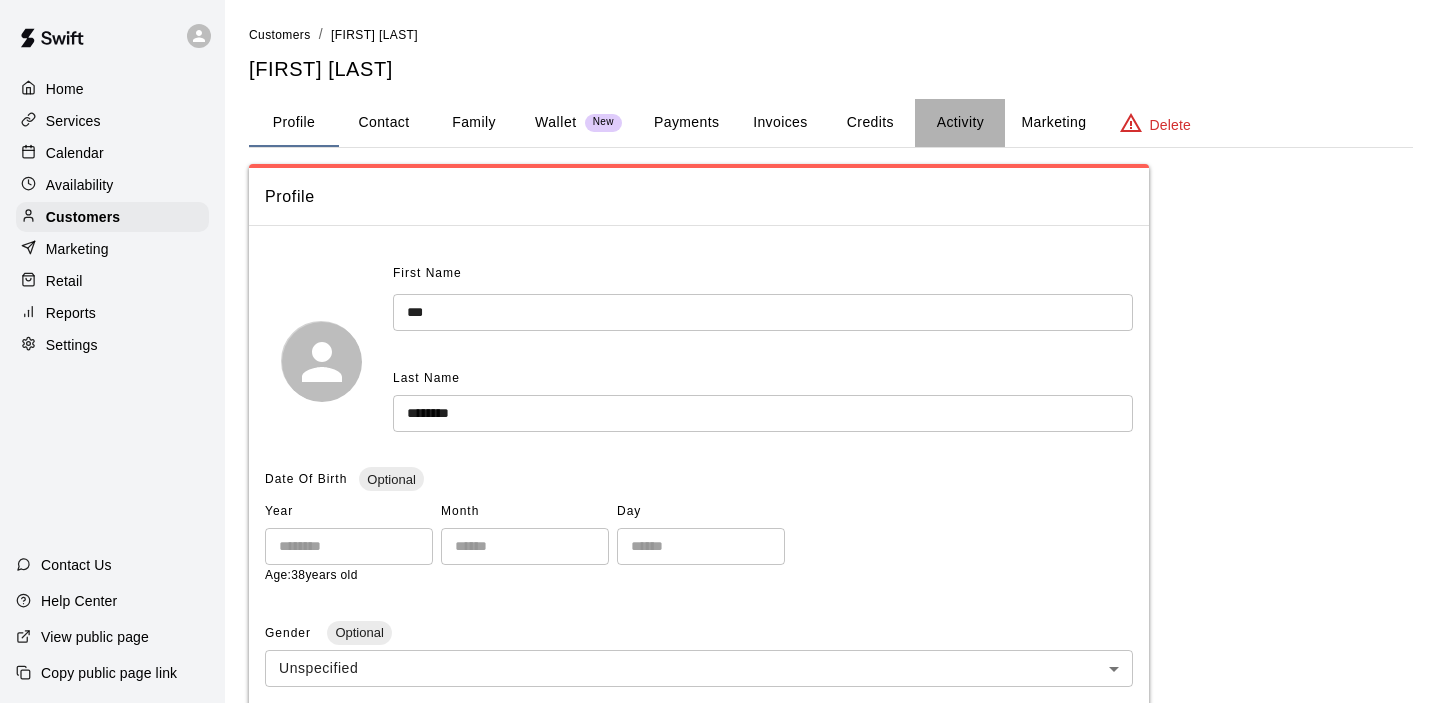 click on "Activity" at bounding box center (960, 123) 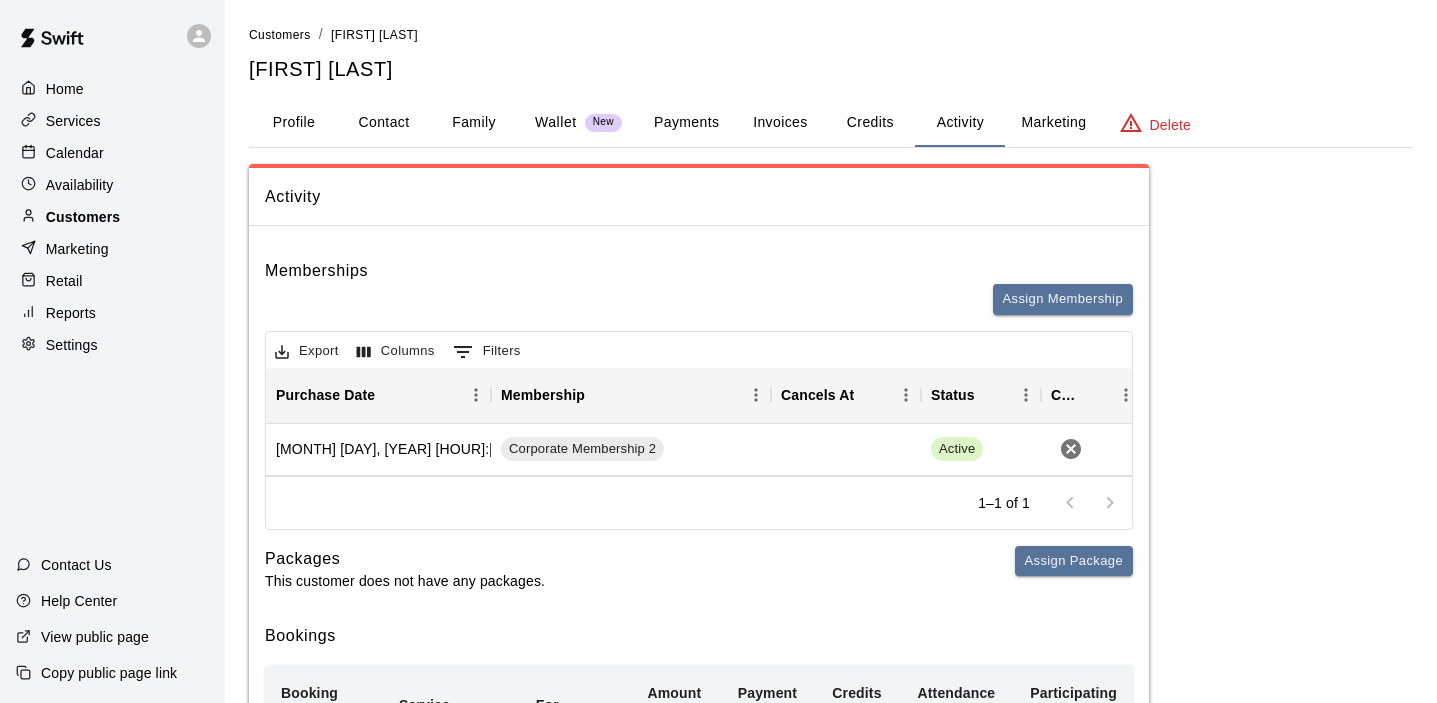 click on "Customers" at bounding box center [112, 217] 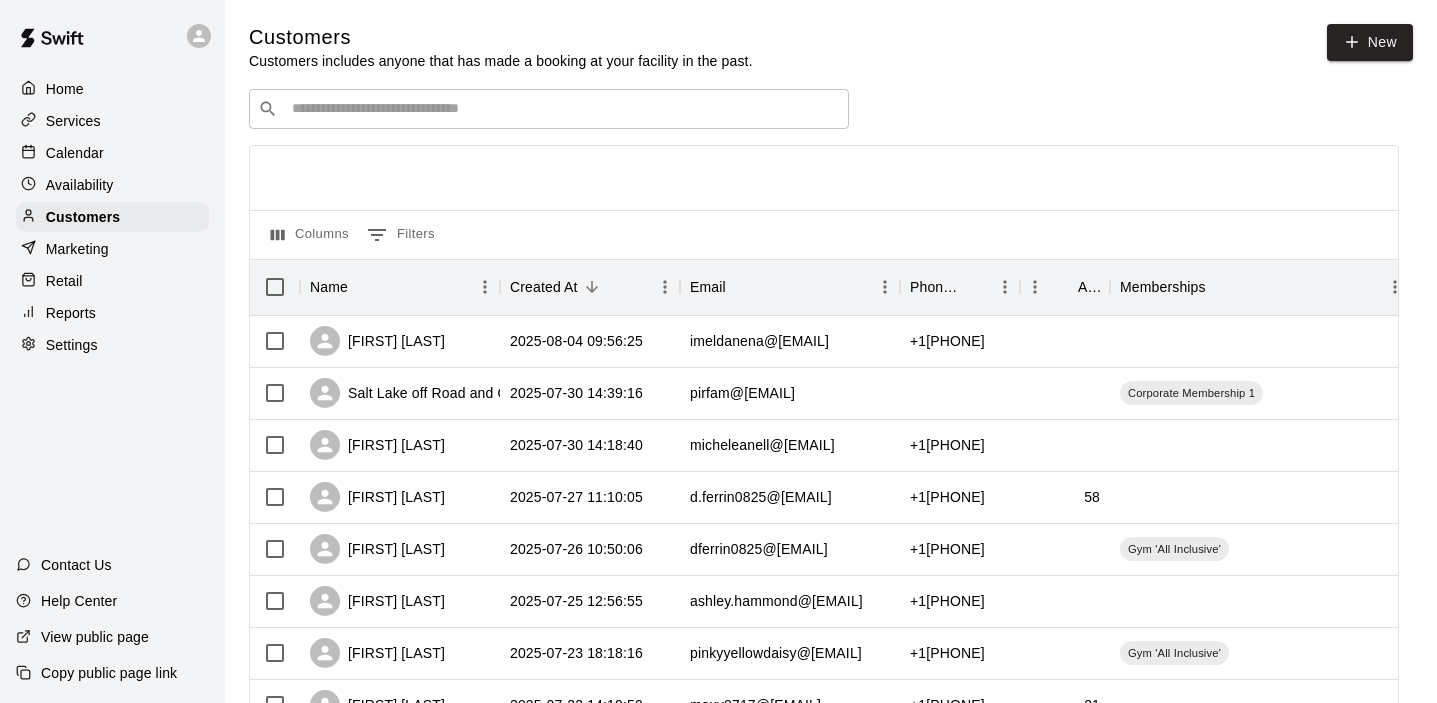 click on "Services" at bounding box center [73, 121] 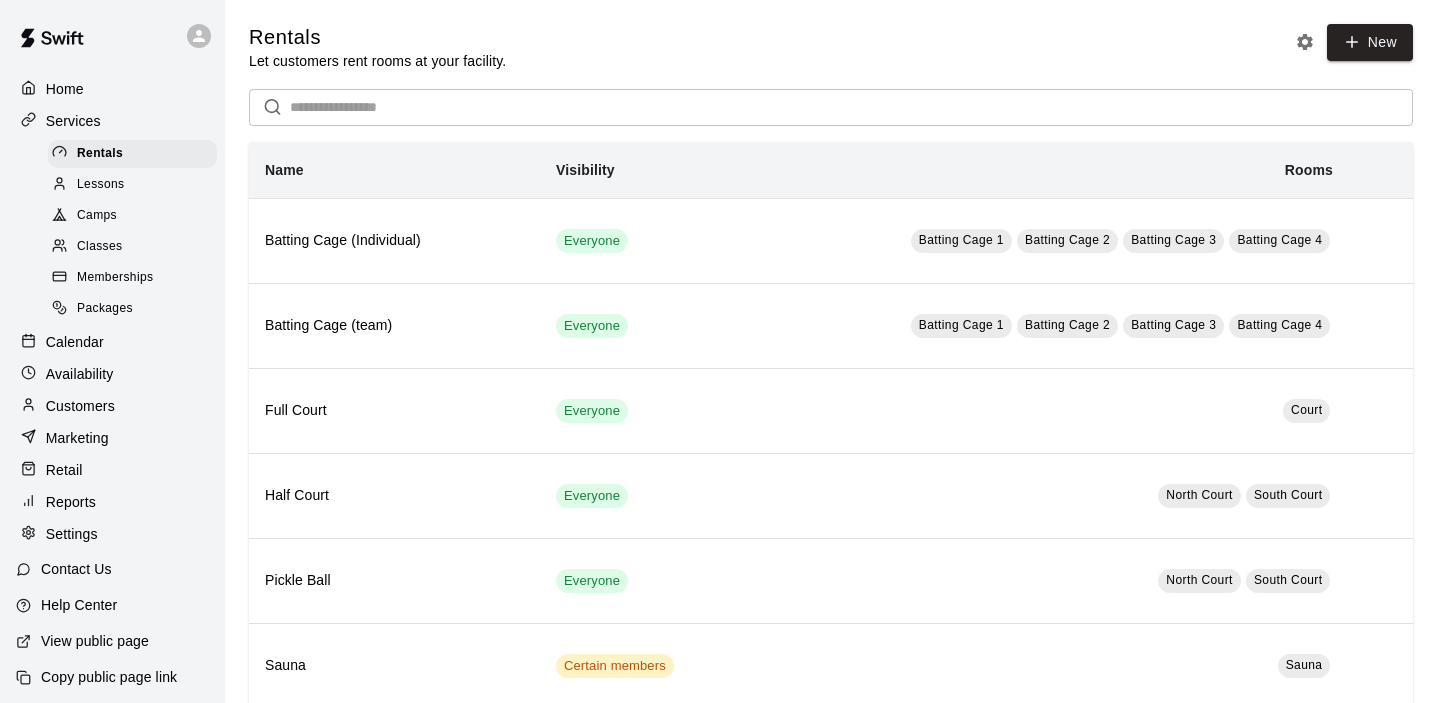 scroll, scrollTop: 4, scrollLeft: 0, axis: vertical 